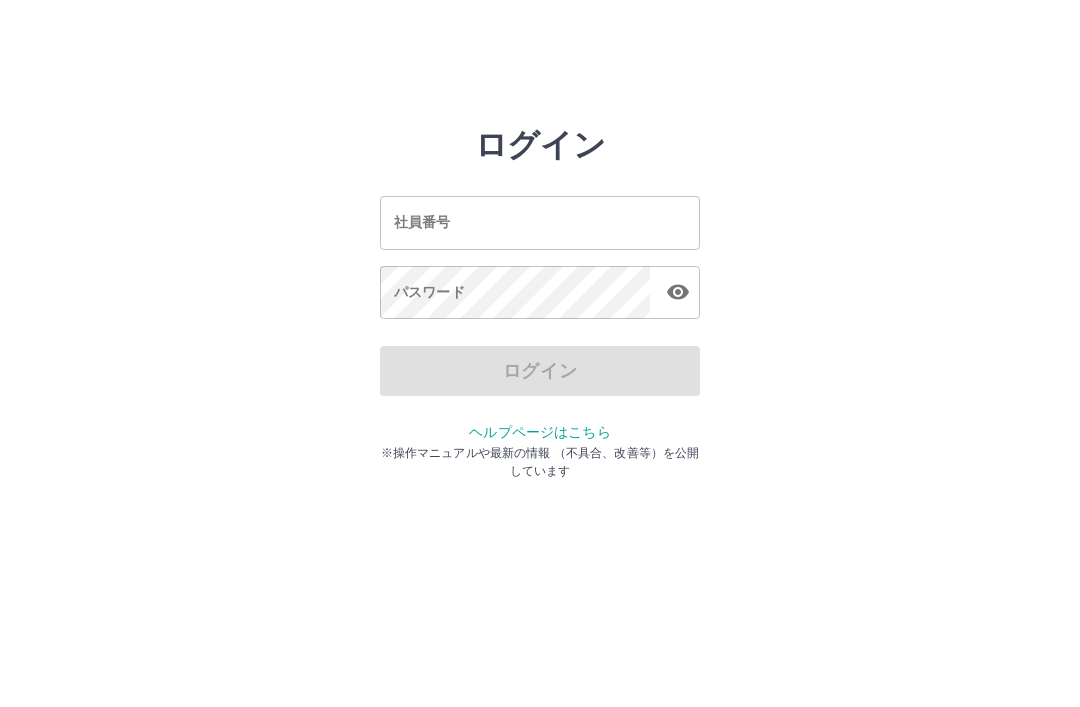 scroll, scrollTop: 0, scrollLeft: 0, axis: both 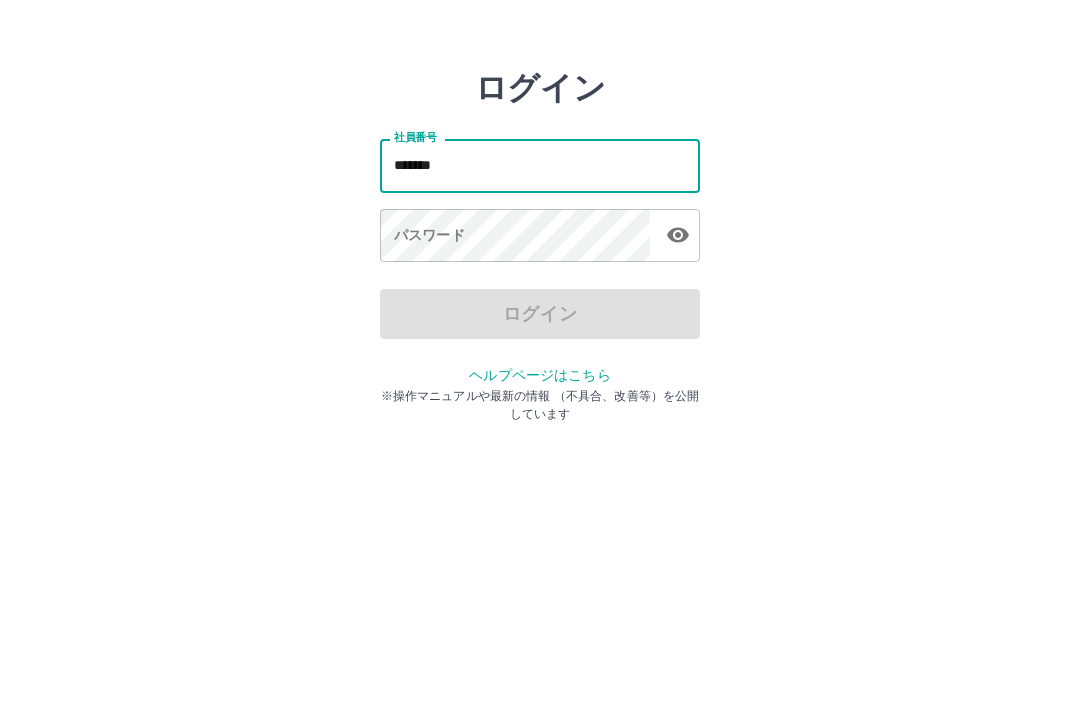 type on "*******" 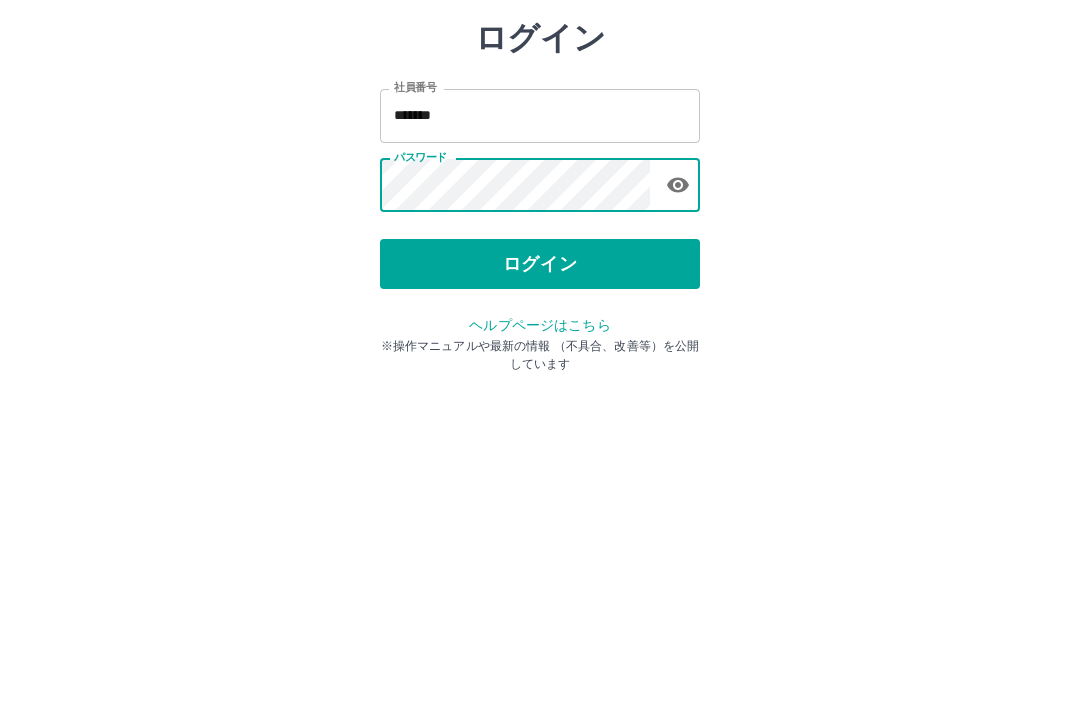 click on "ログイン" at bounding box center (540, 371) 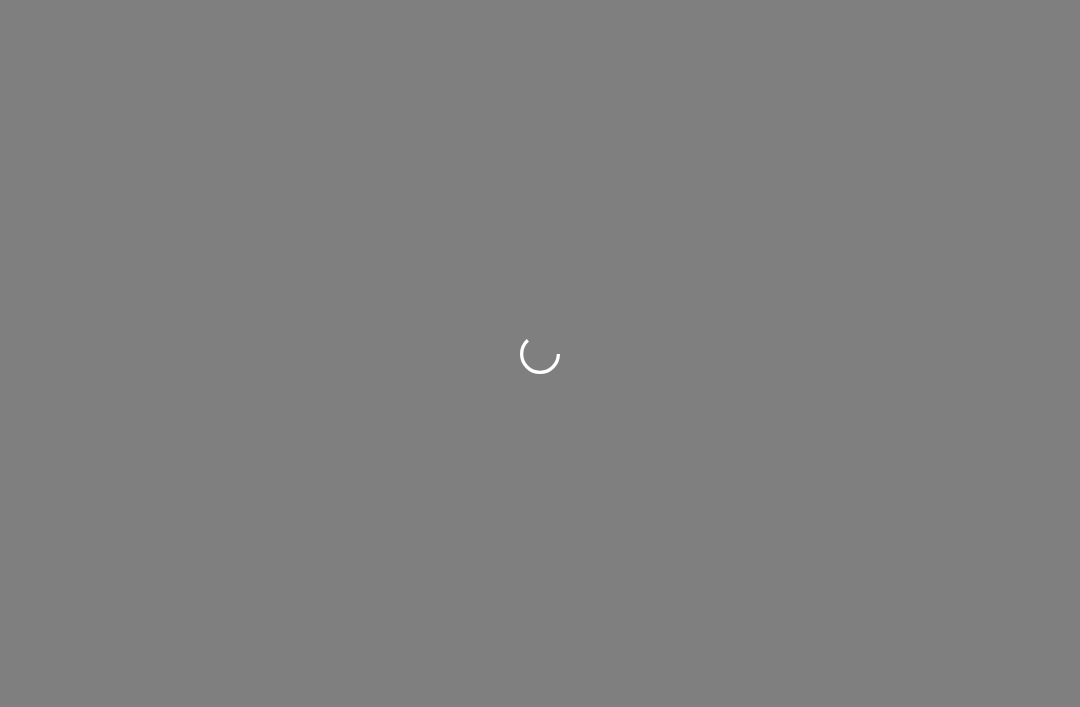 scroll, scrollTop: 0, scrollLeft: 0, axis: both 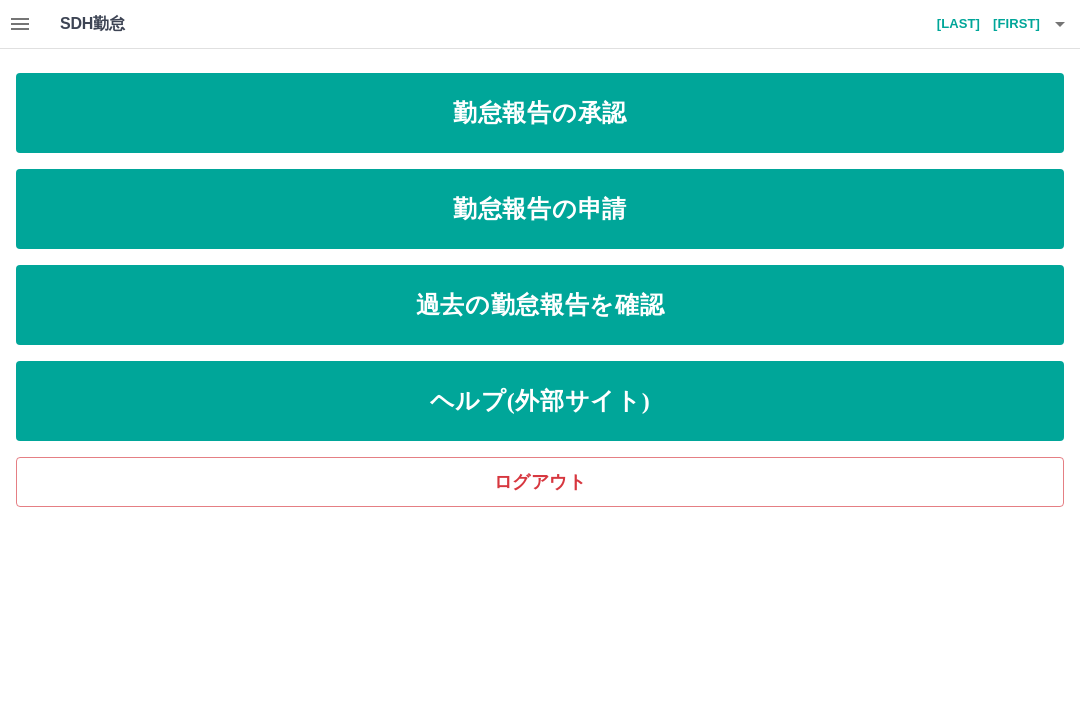 click on "勤怠報告の申請" at bounding box center (540, 209) 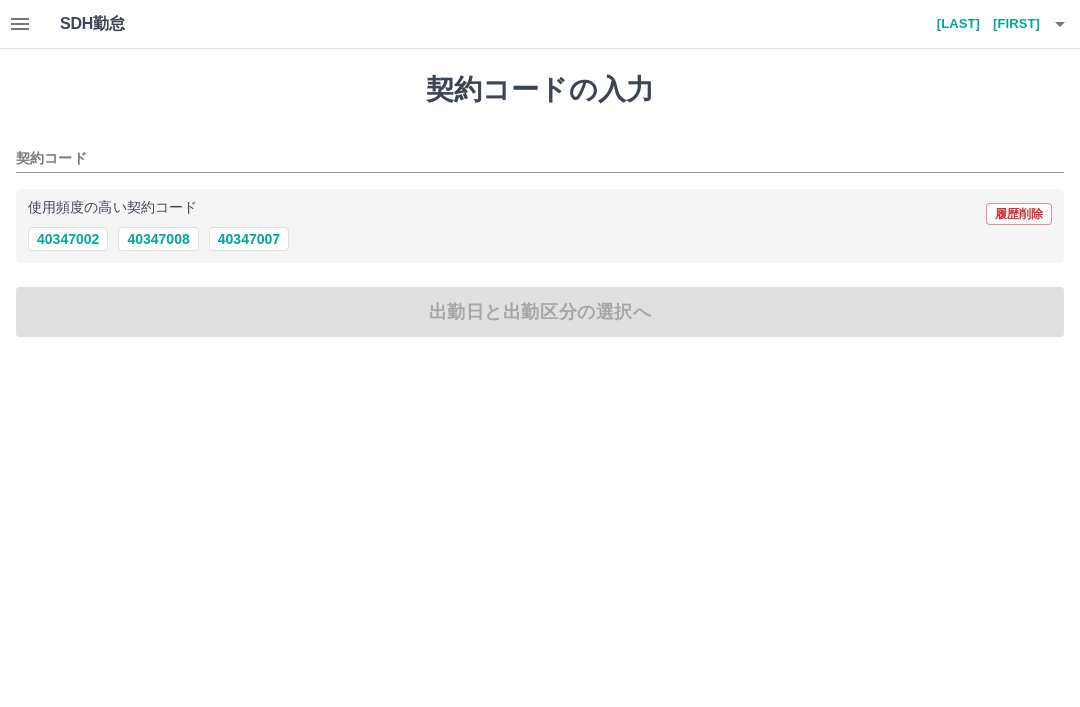 click on "40347007" at bounding box center [249, 239] 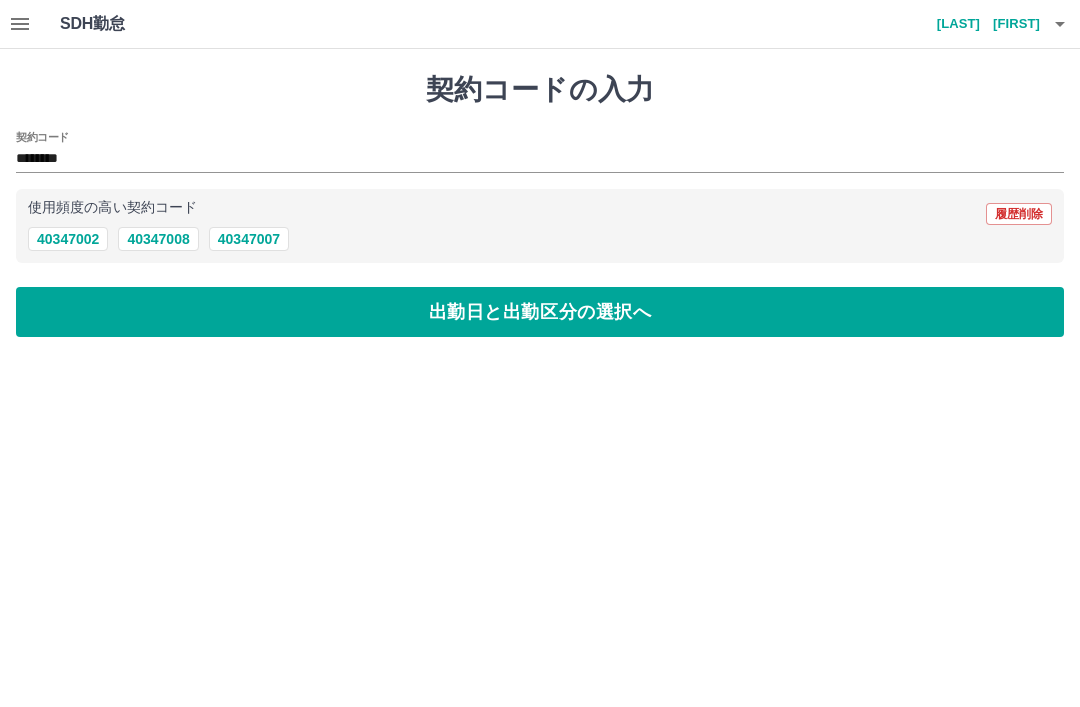 click on "出勤日と出勤区分の選択へ" at bounding box center (540, 312) 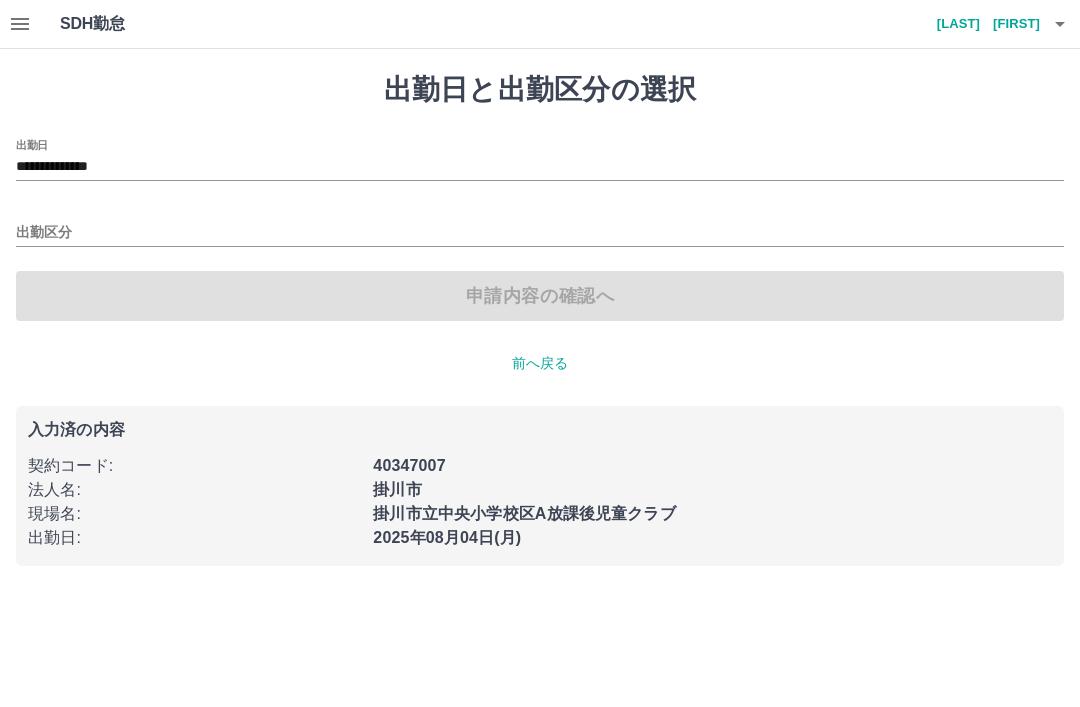click on "**********" at bounding box center (540, 167) 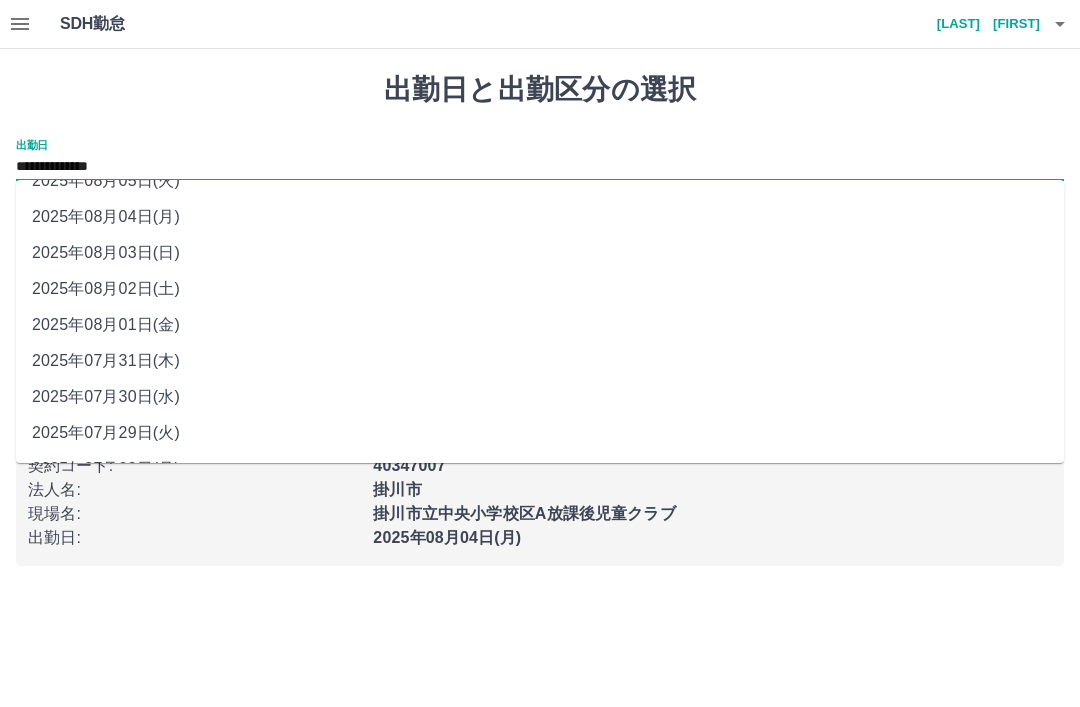scroll, scrollTop: 11, scrollLeft: 0, axis: vertical 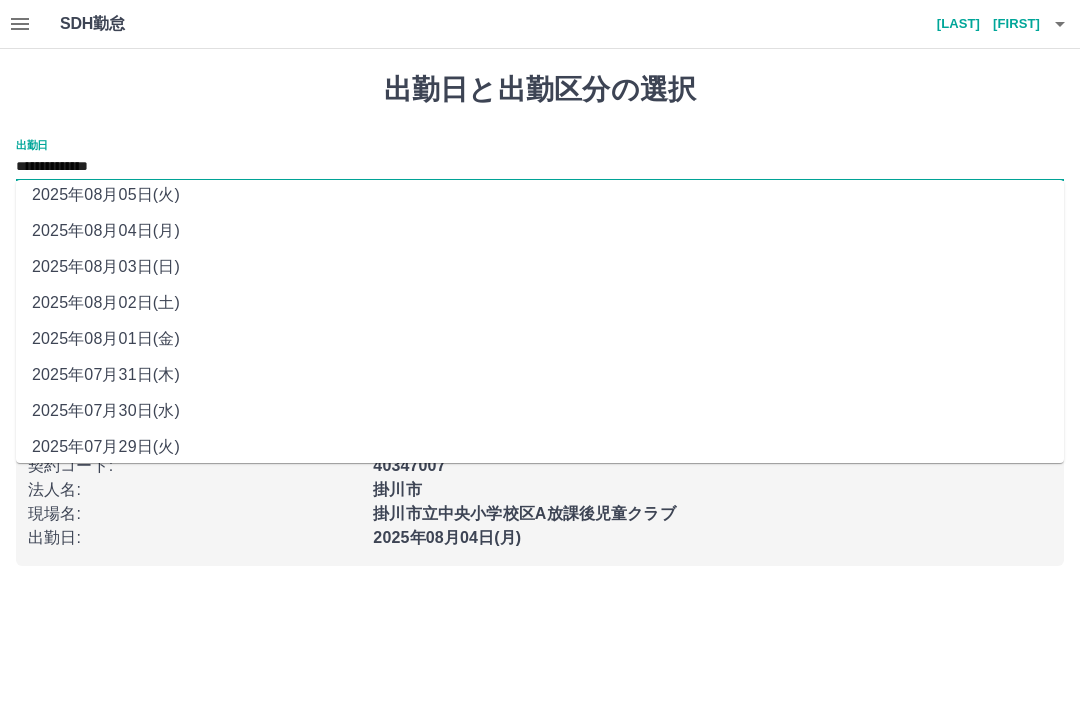 click on "2025年08月01日(金)" at bounding box center [540, 339] 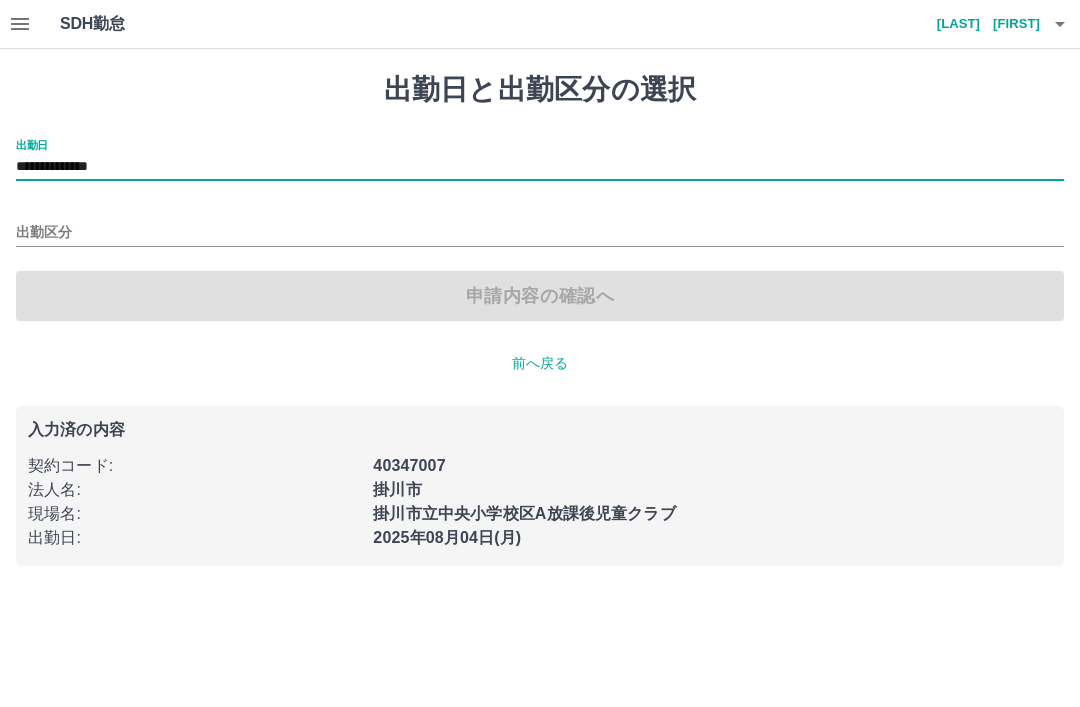click on "出勤区分" at bounding box center (540, 233) 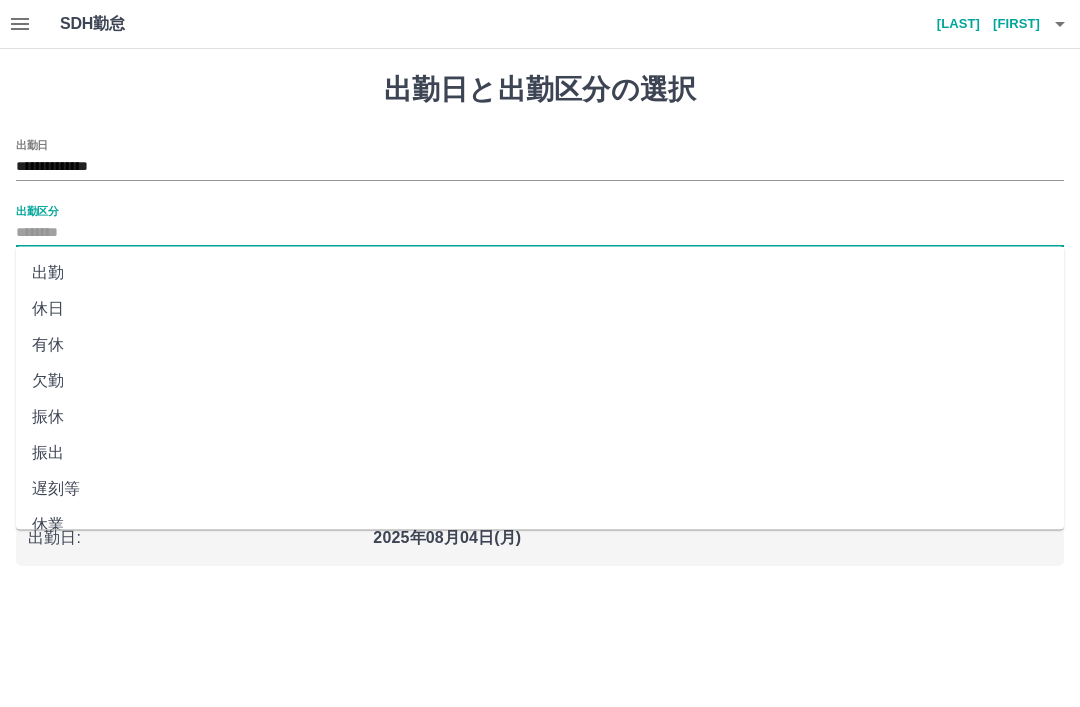 click on "出勤" at bounding box center [540, 273] 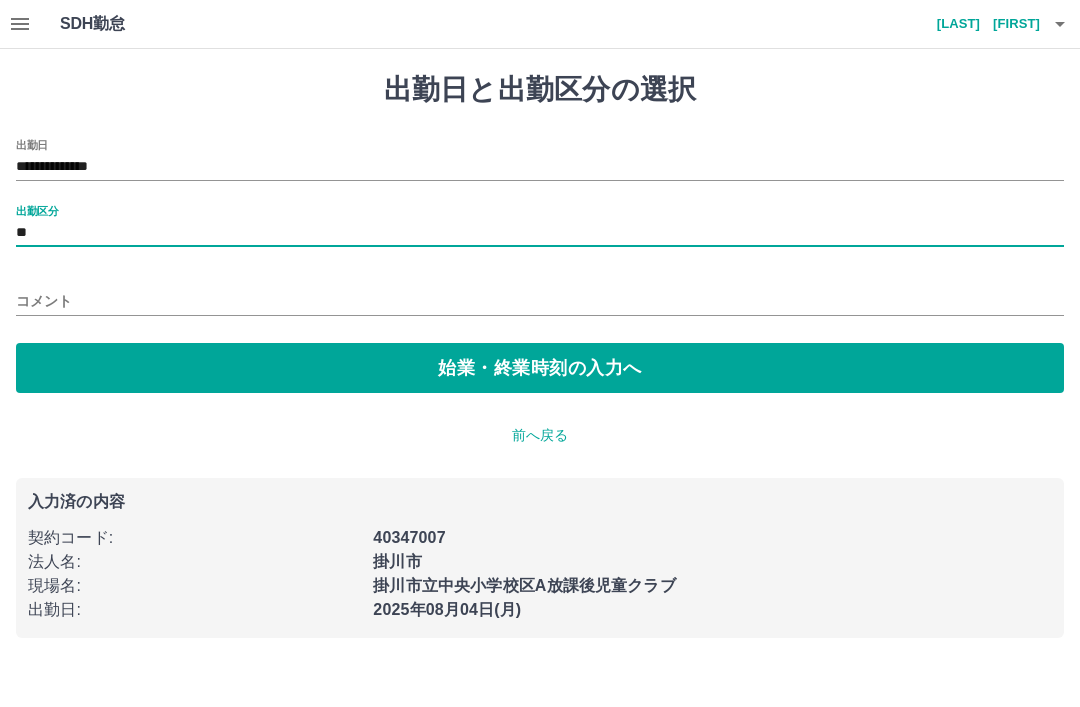 type on "**" 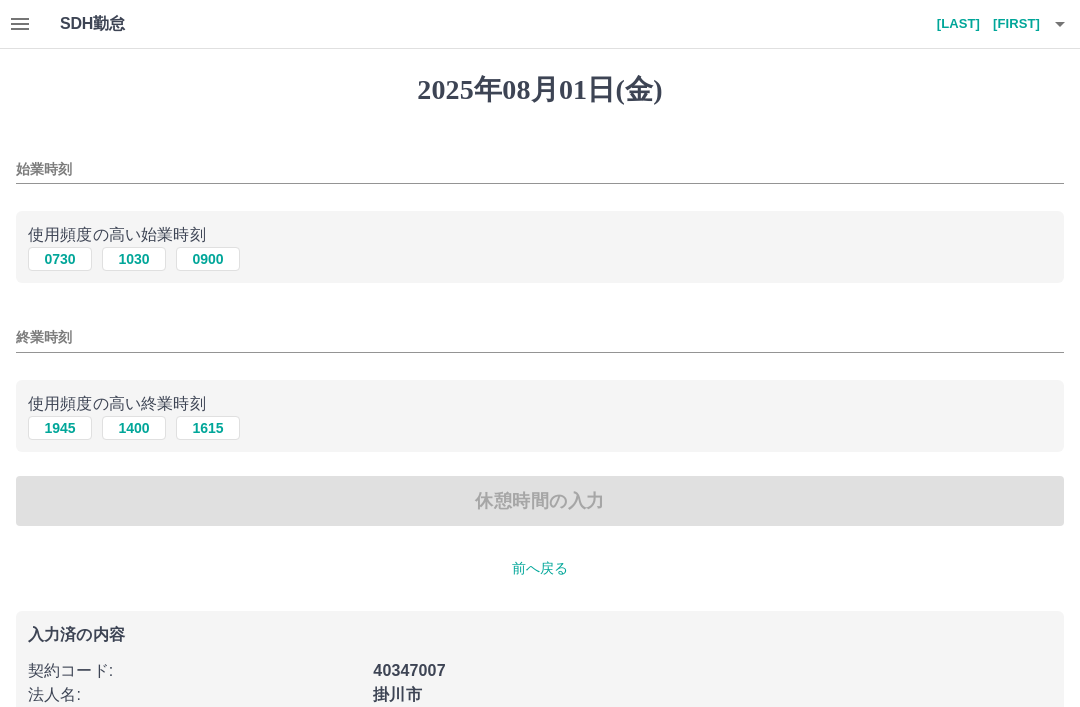 click on "始業時刻" at bounding box center (540, 169) 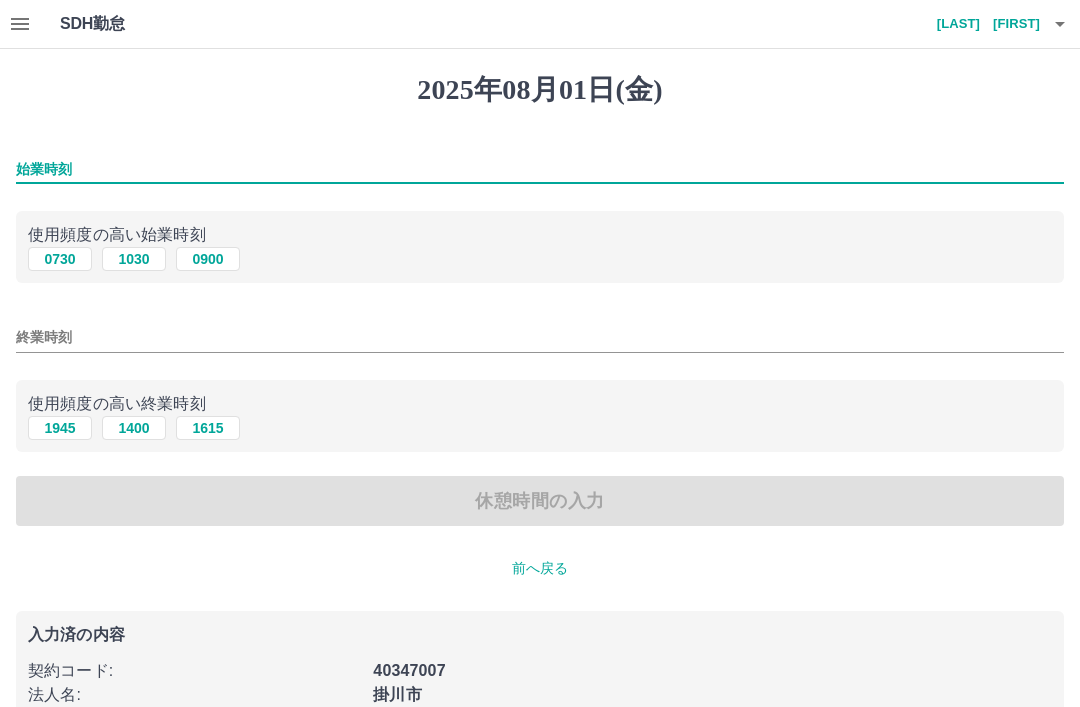 click on "始業時刻" at bounding box center [540, 169] 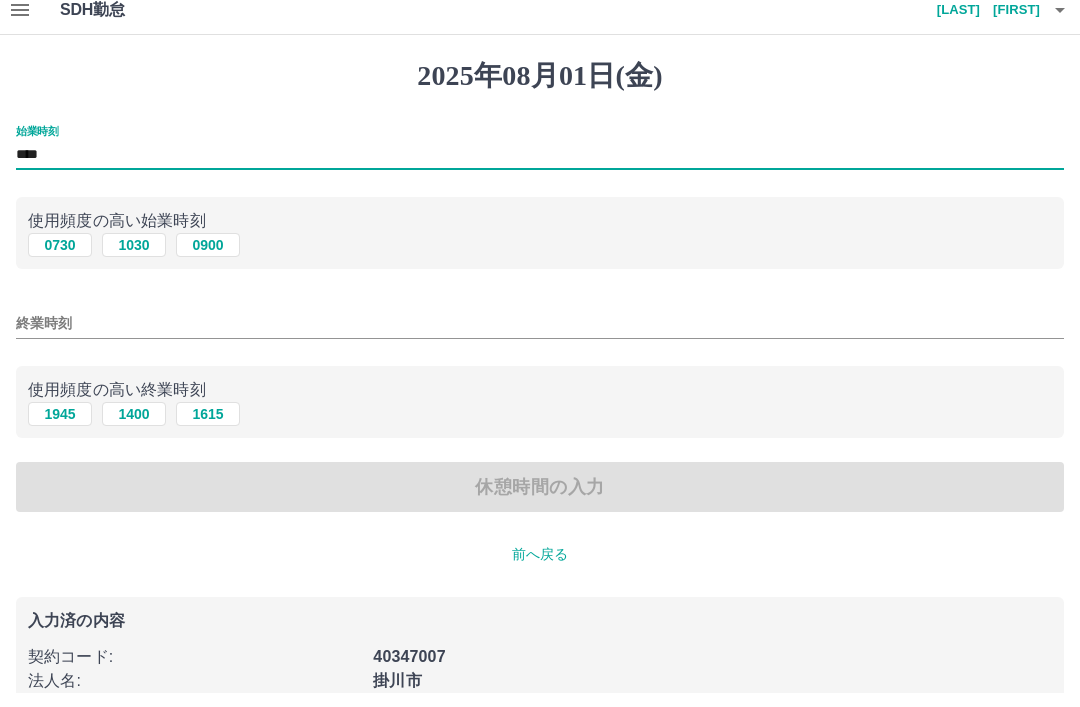 type on "****" 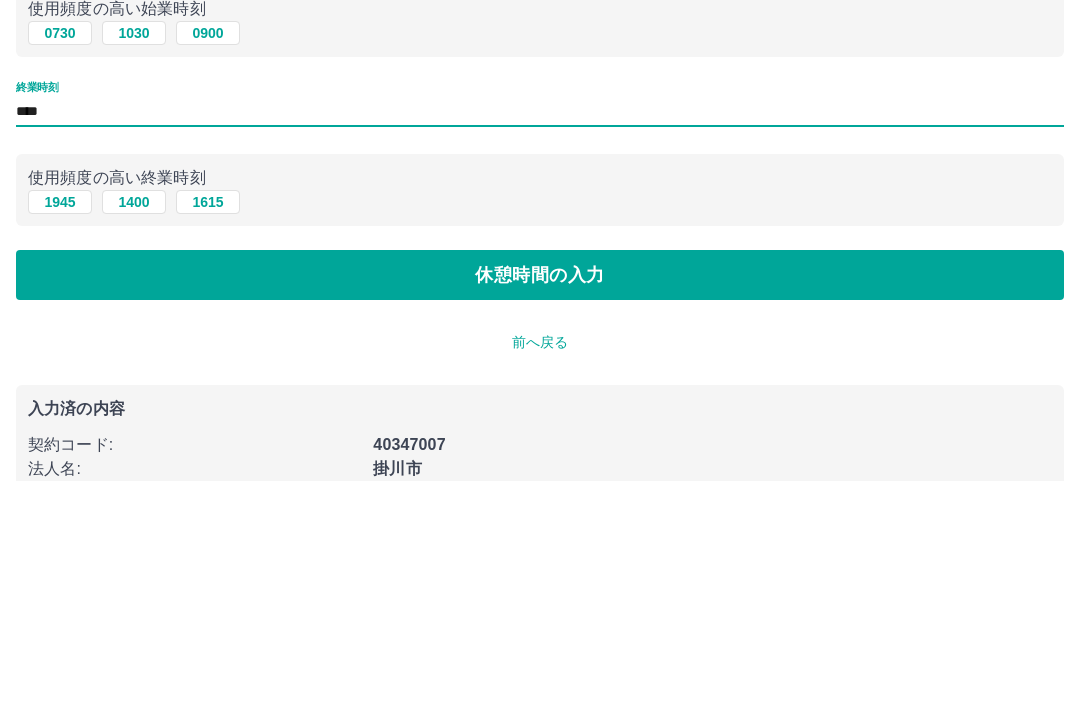 type on "****" 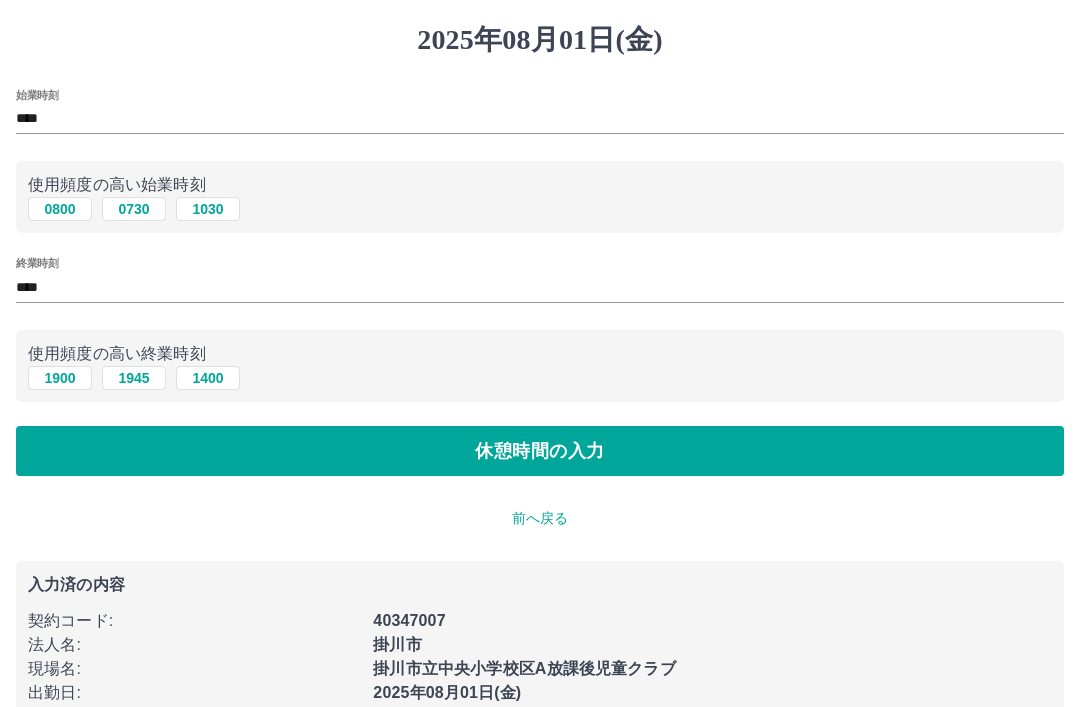 scroll, scrollTop: 0, scrollLeft: 0, axis: both 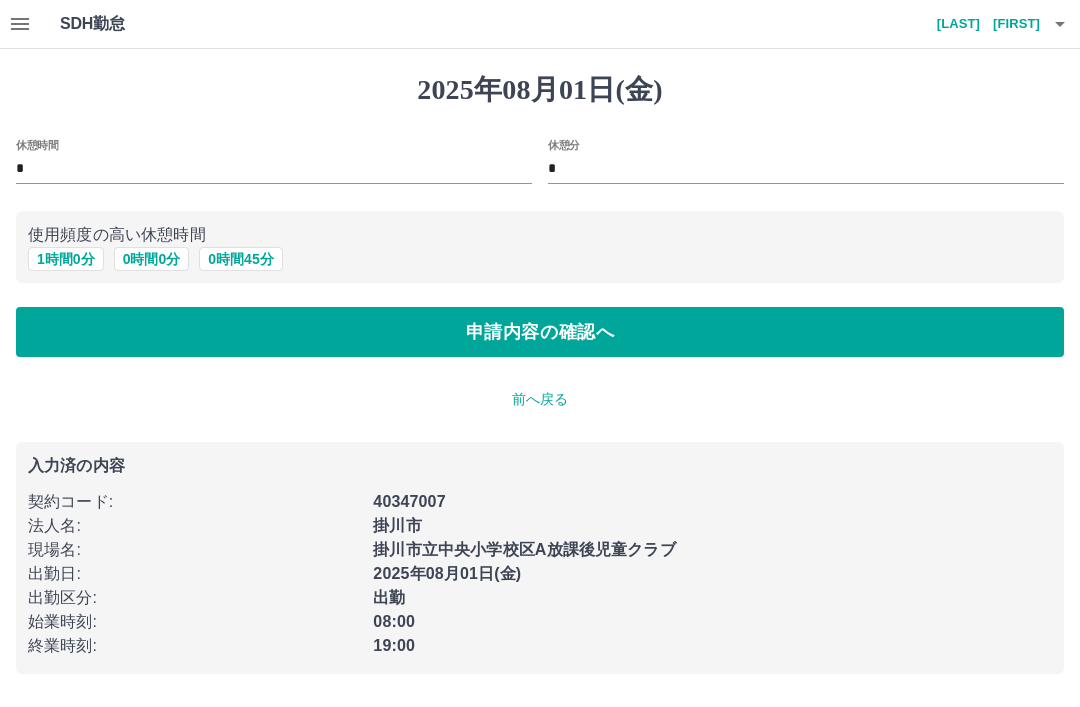 click on "1 時間 0 分" at bounding box center (66, 259) 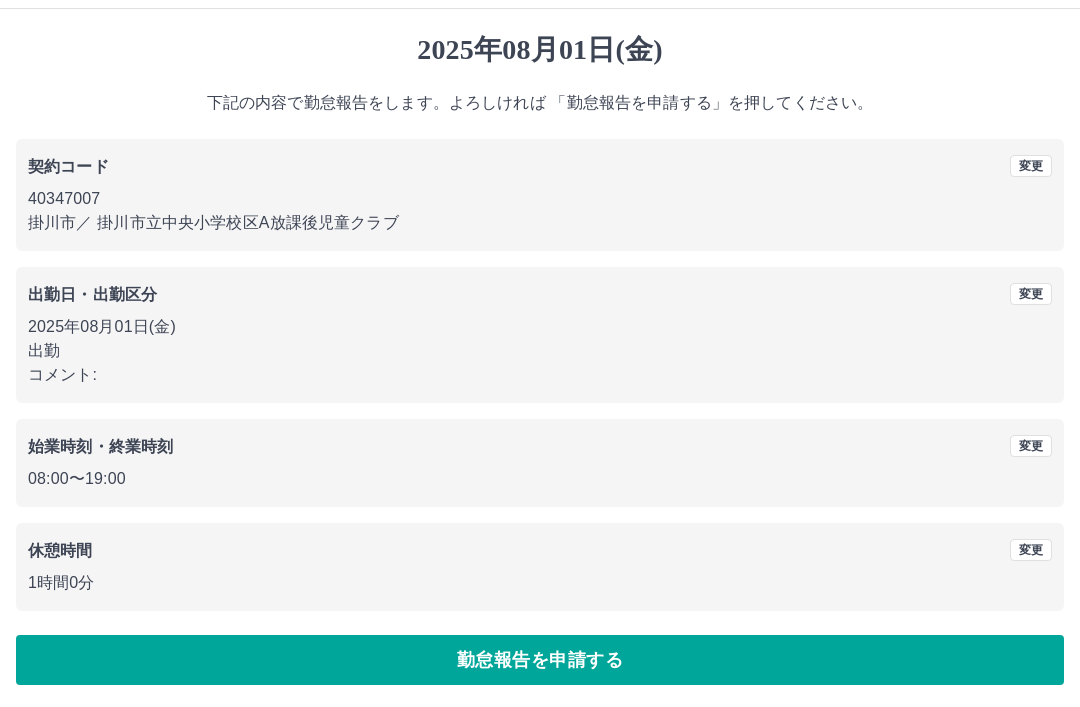 scroll, scrollTop: 41, scrollLeft: 0, axis: vertical 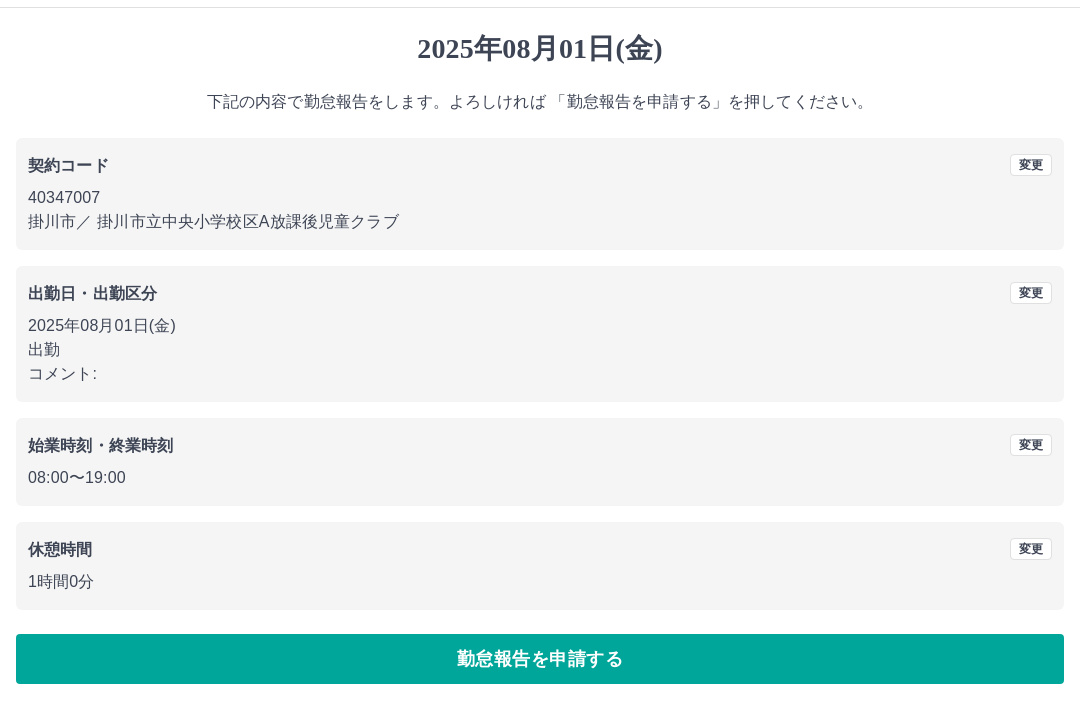 click on "勤怠報告を申請する" at bounding box center [540, 659] 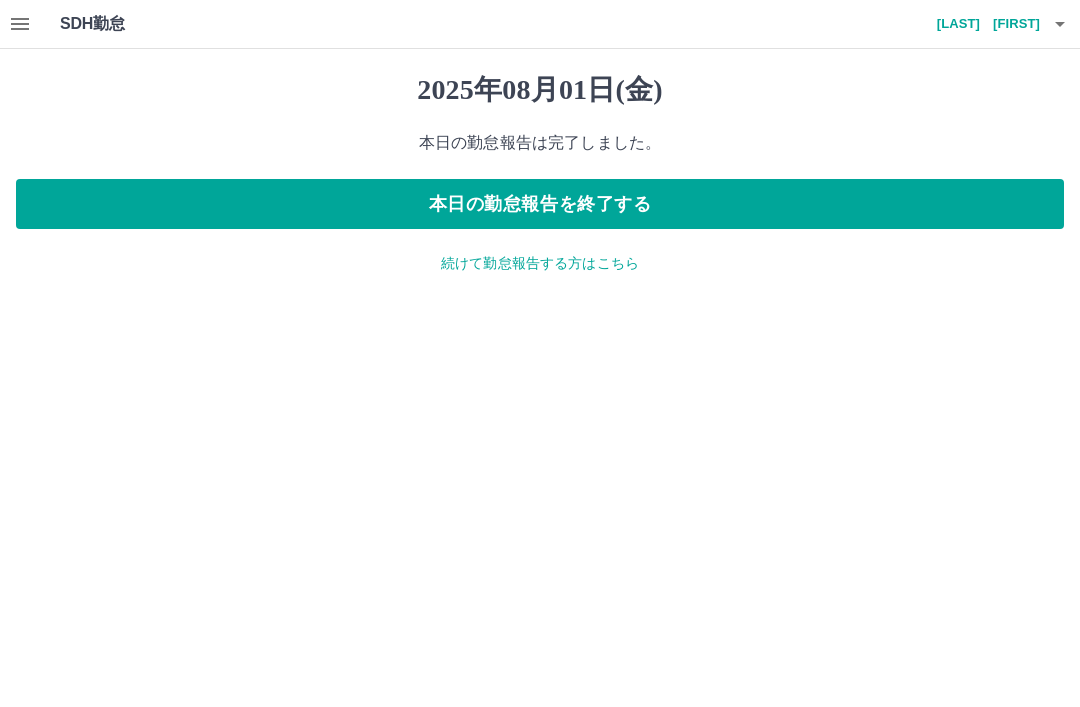 scroll, scrollTop: 0, scrollLeft: 0, axis: both 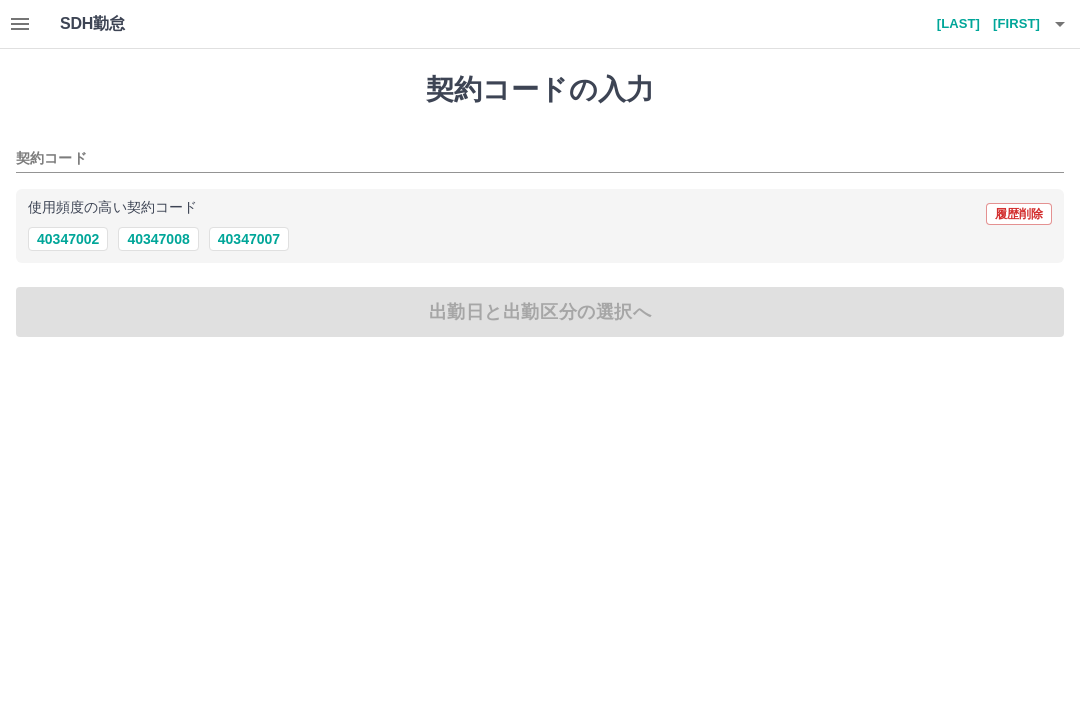 click on "40347007" at bounding box center (249, 239) 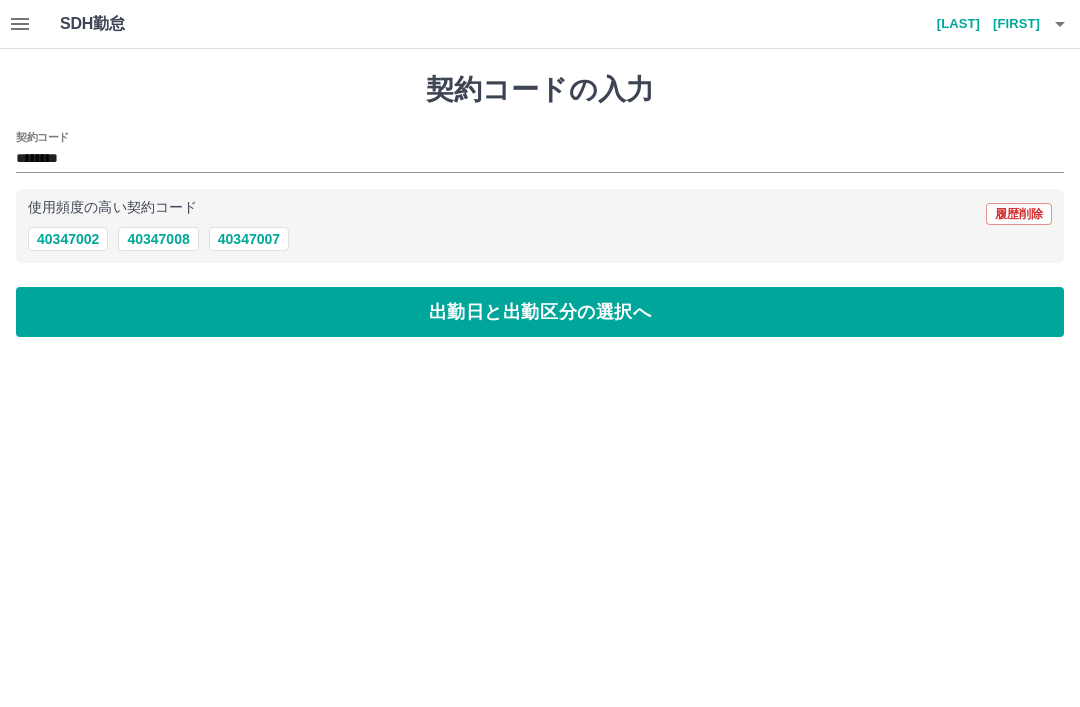 click on "出勤日と出勤区分の選択へ" at bounding box center (540, 312) 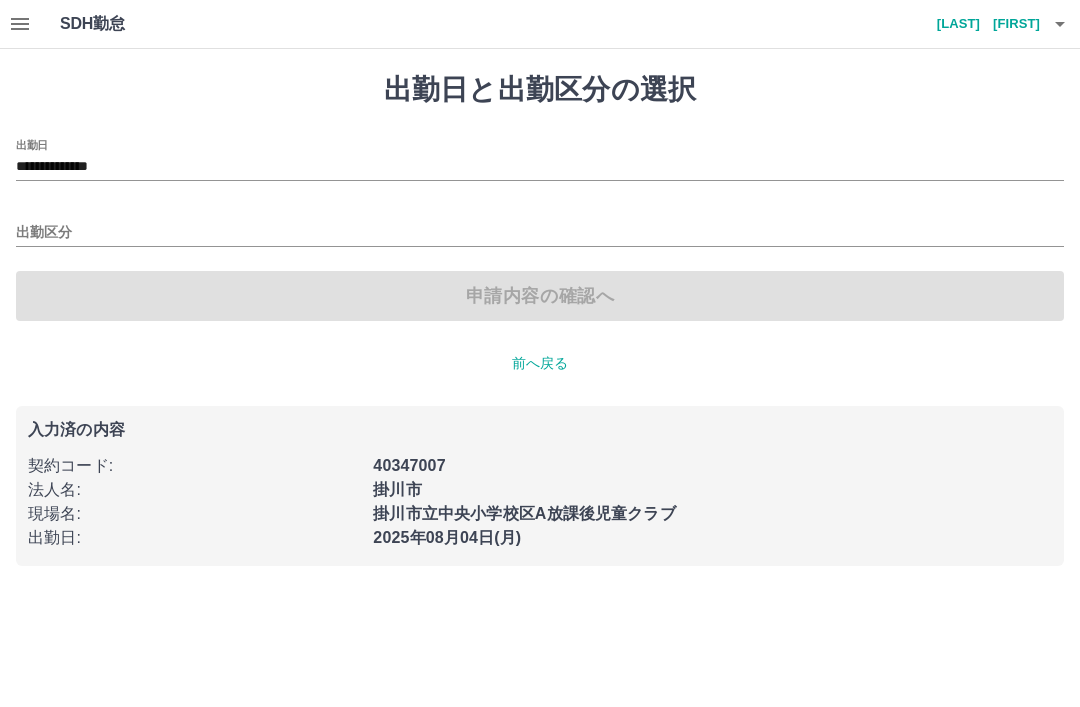 click on "**********" at bounding box center (540, 167) 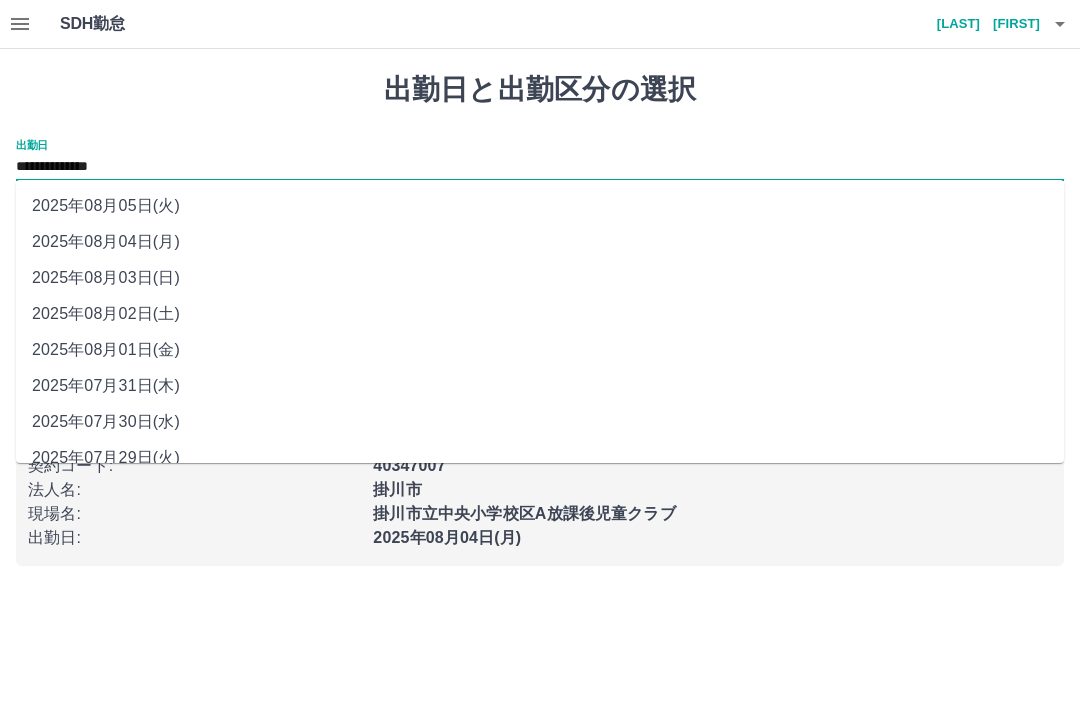 click on "2025年08月02日(土)" at bounding box center [540, 314] 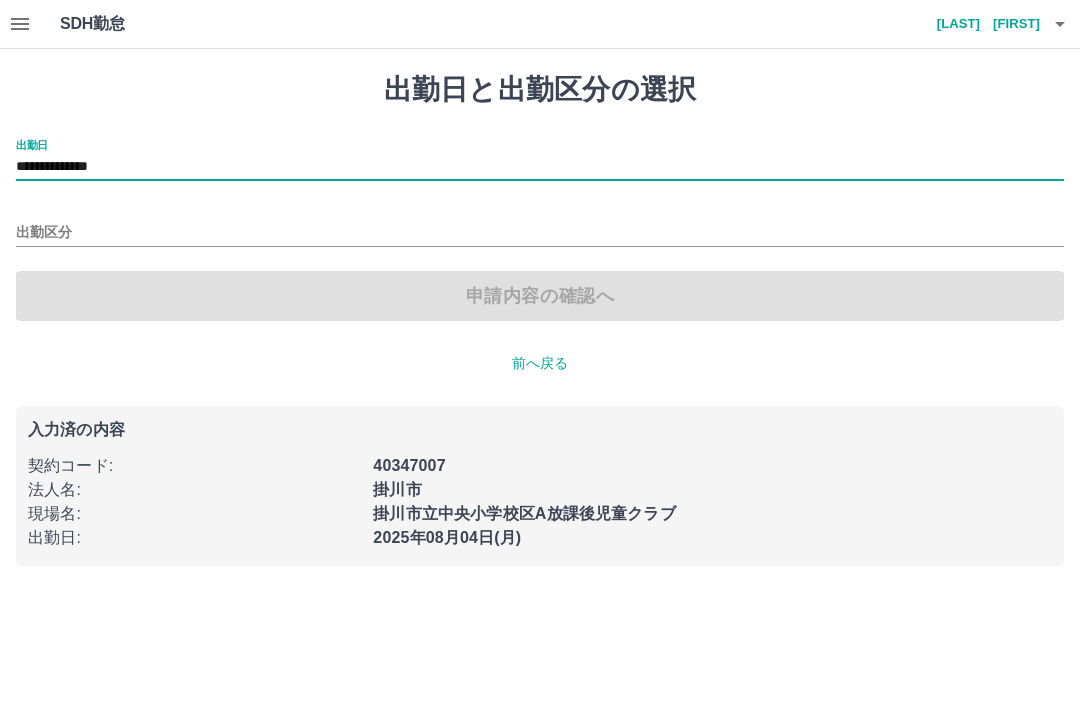 click on "出勤区分" at bounding box center [540, 233] 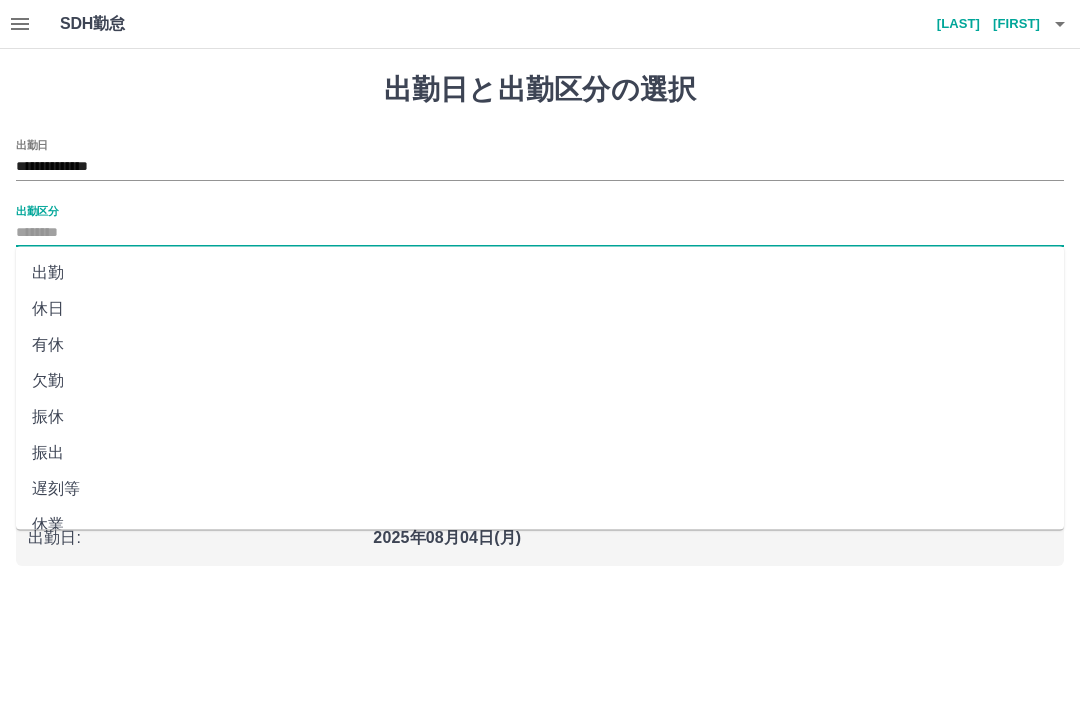 click on "休日" at bounding box center [540, 309] 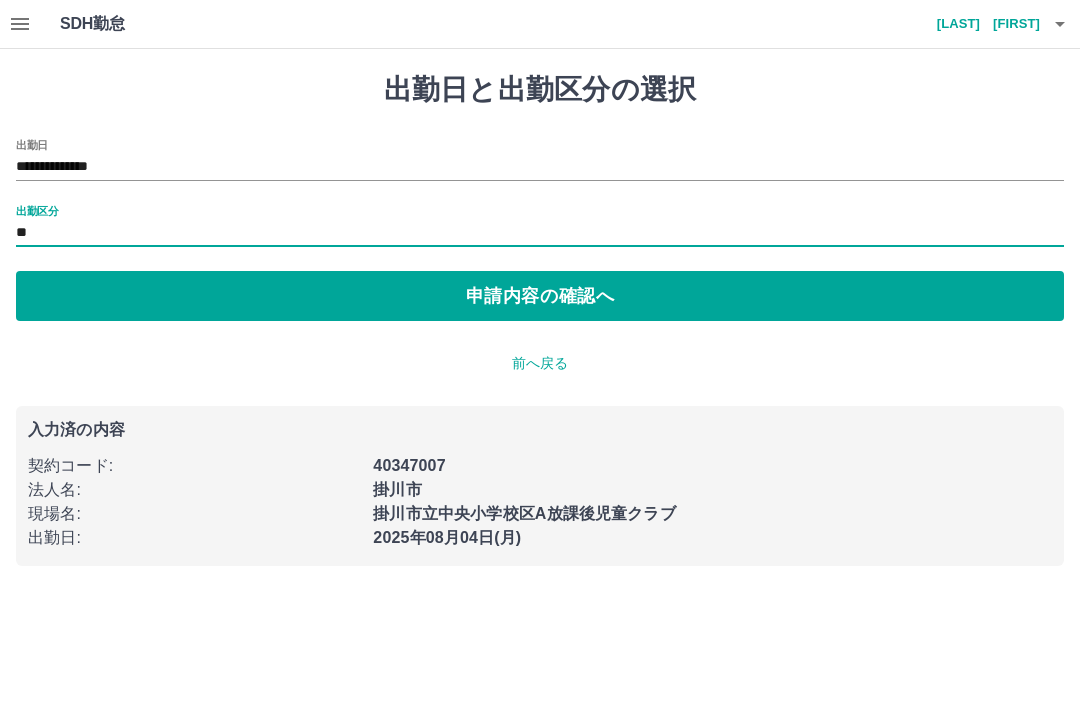 click on "申請内容の確認へ" at bounding box center [540, 296] 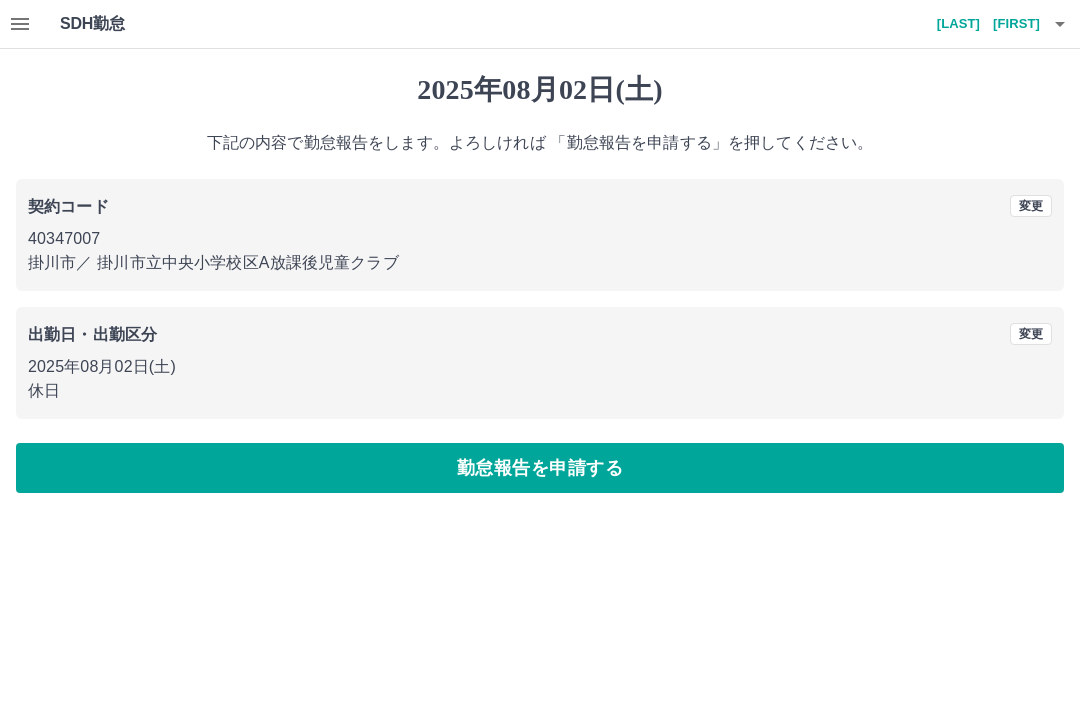 click on "勤怠報告を申請する" at bounding box center (540, 468) 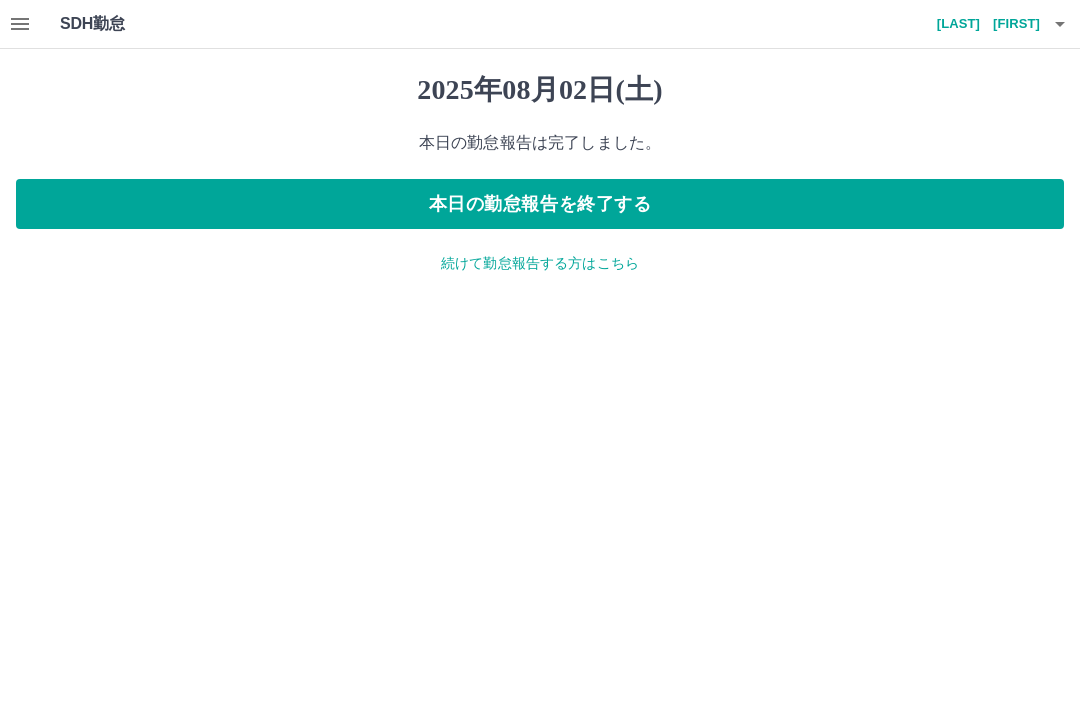 click on "続けて勤怠報告する方はこちら" at bounding box center [540, 263] 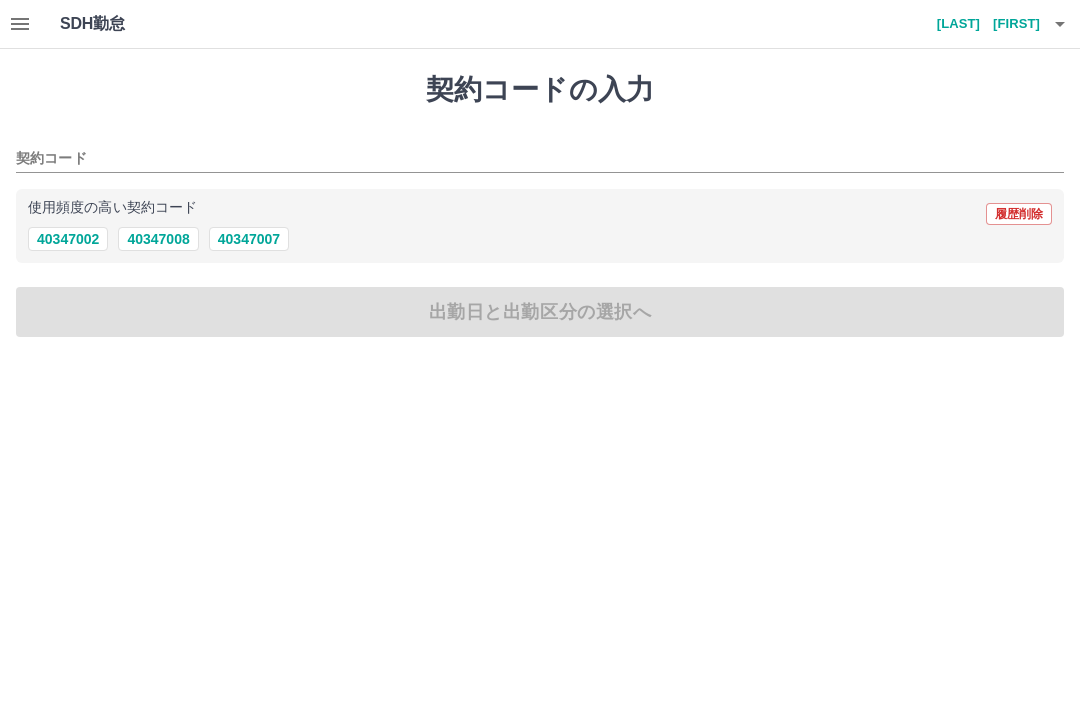 click on "40347007" at bounding box center (249, 239) 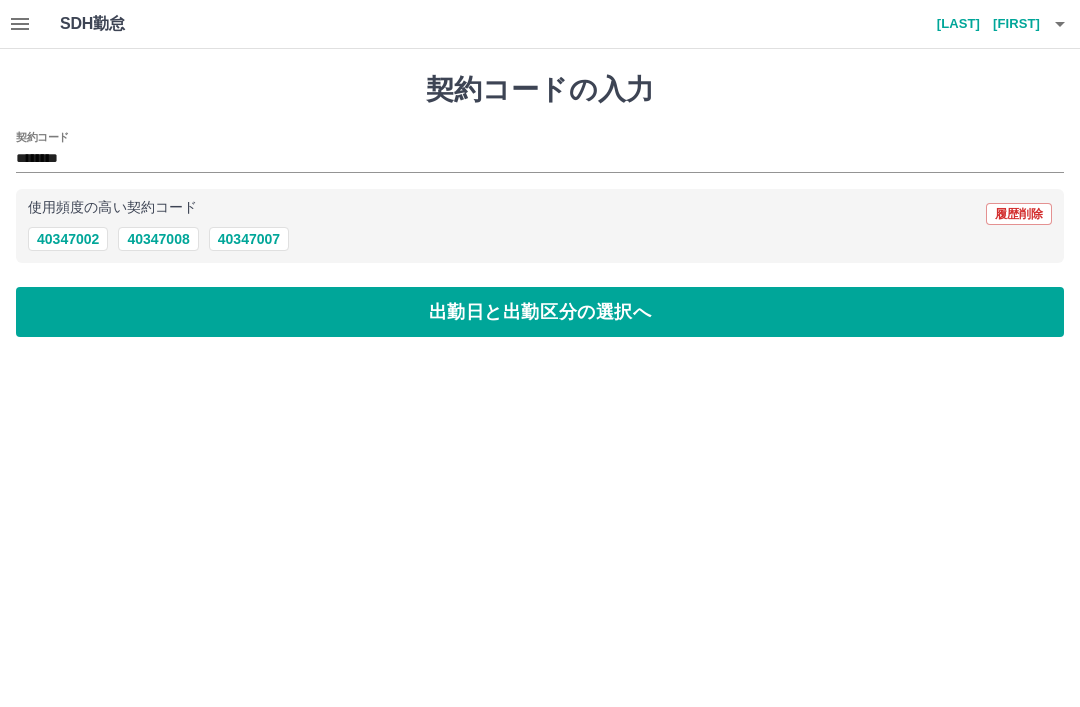 click on "出勤日と出勤区分の選択へ" at bounding box center [540, 312] 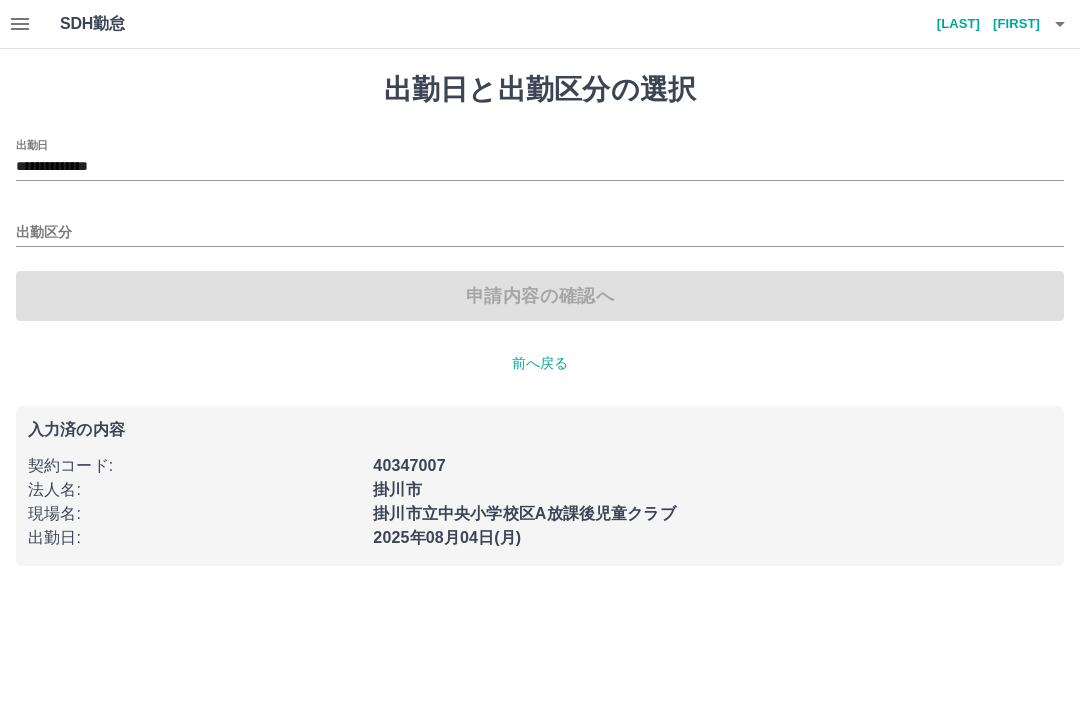 click on "**********" at bounding box center [540, 167] 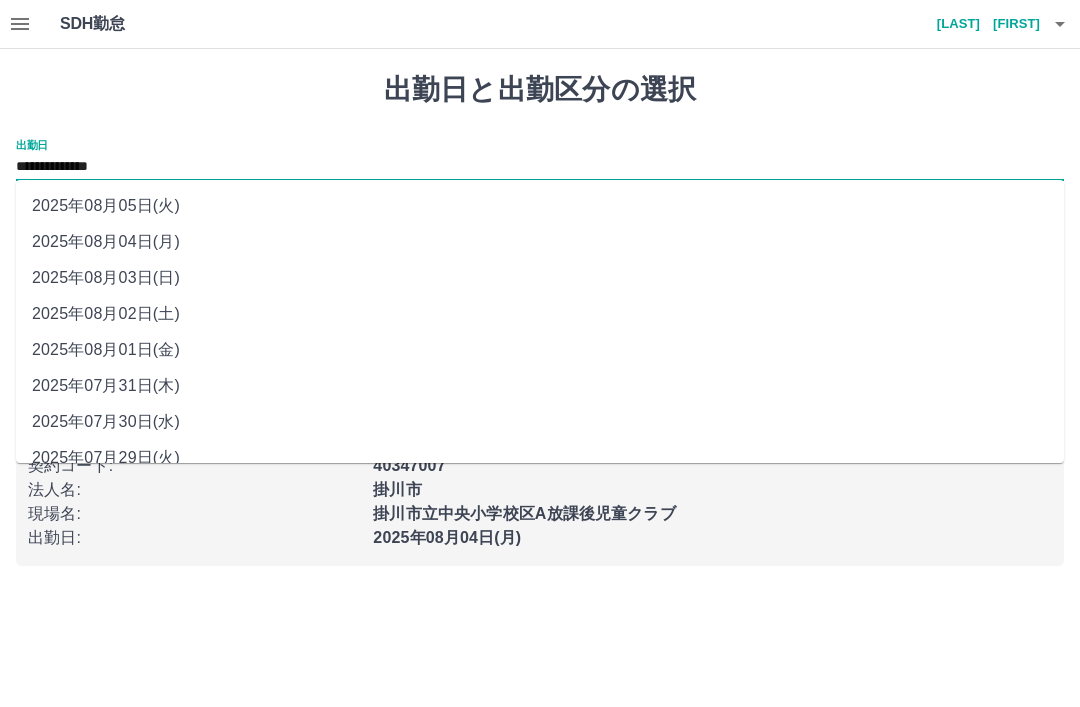 click on "2025年08月03日(日)" at bounding box center [540, 278] 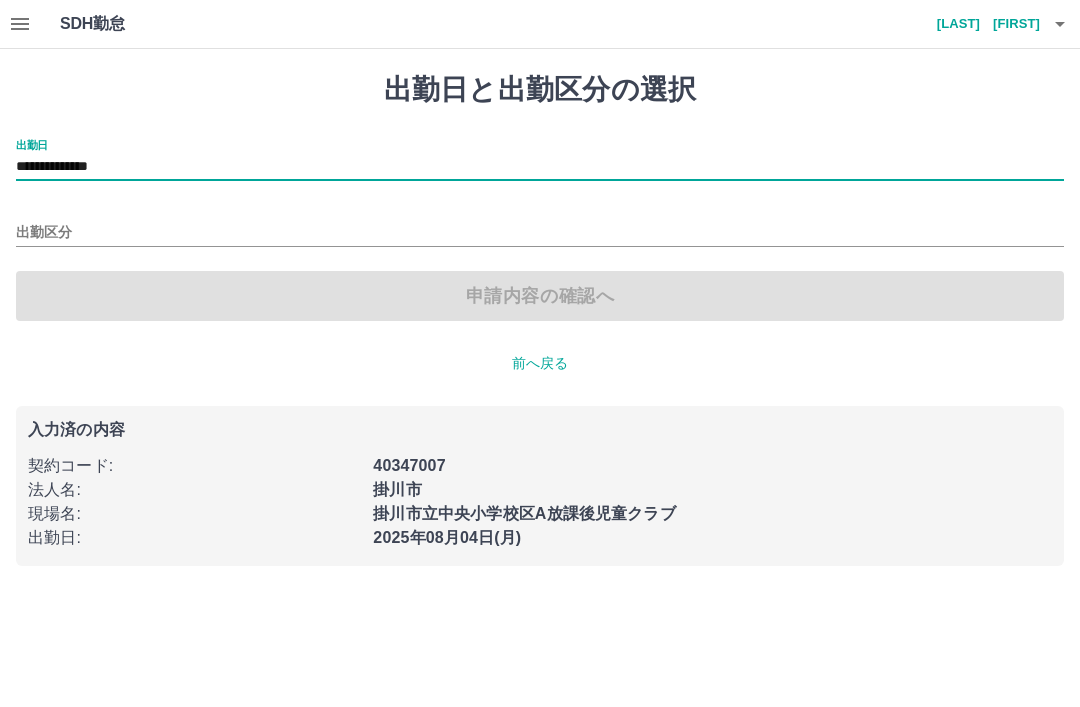 type on "**********" 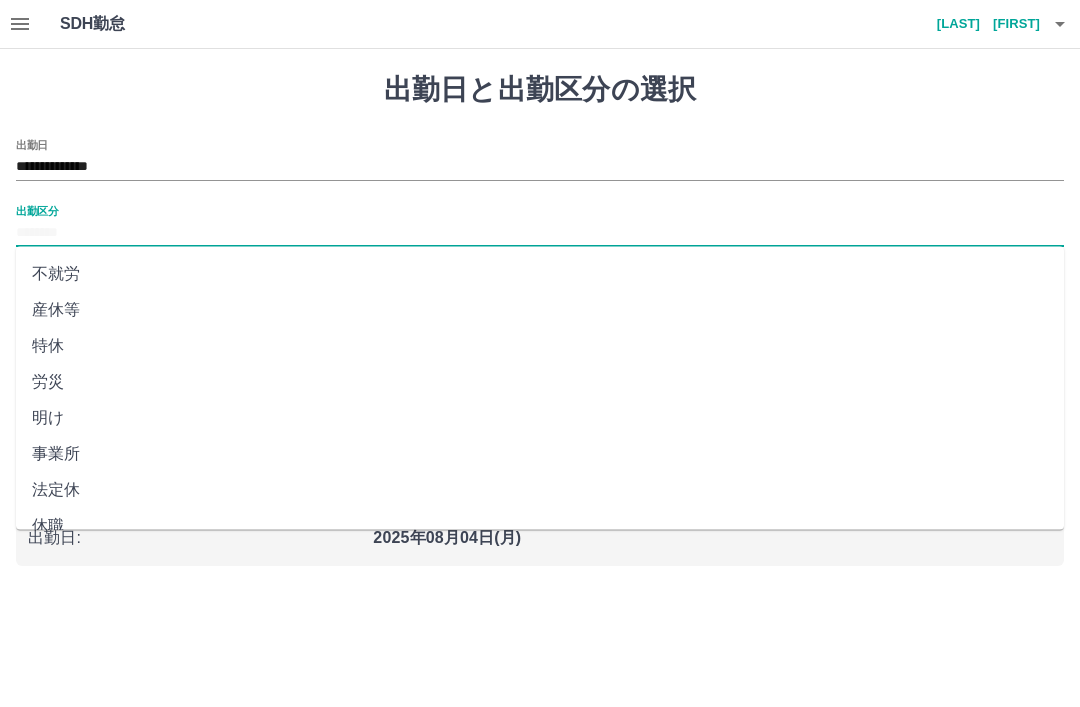 scroll, scrollTop: 356, scrollLeft: 0, axis: vertical 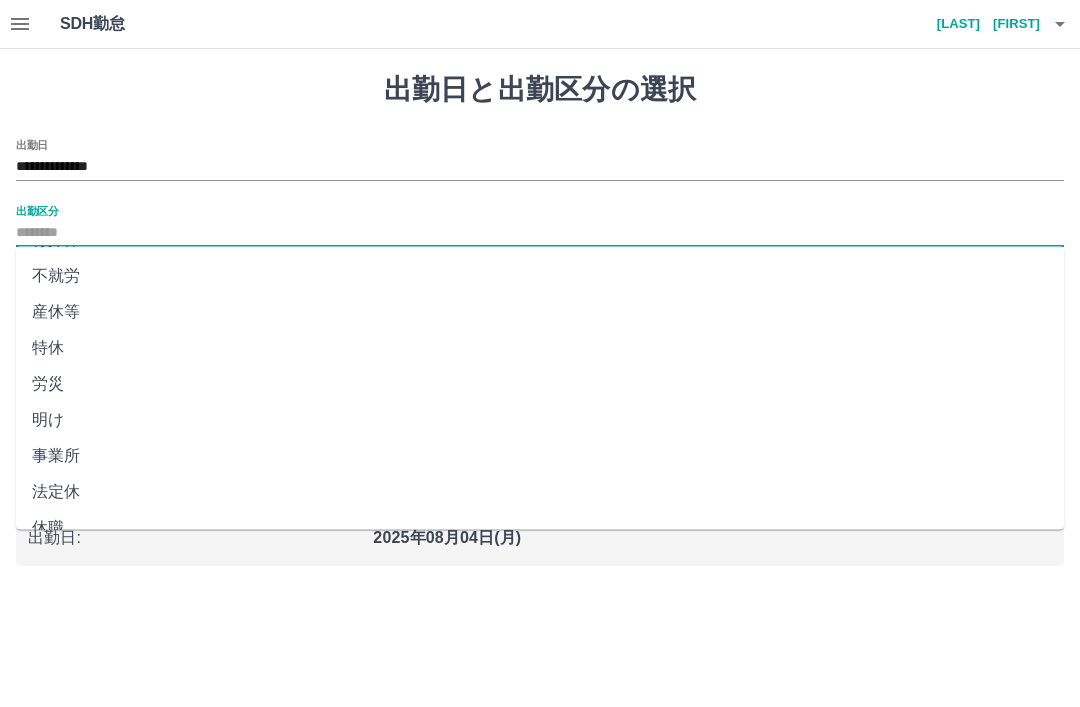 click on "法定休" at bounding box center (540, 493) 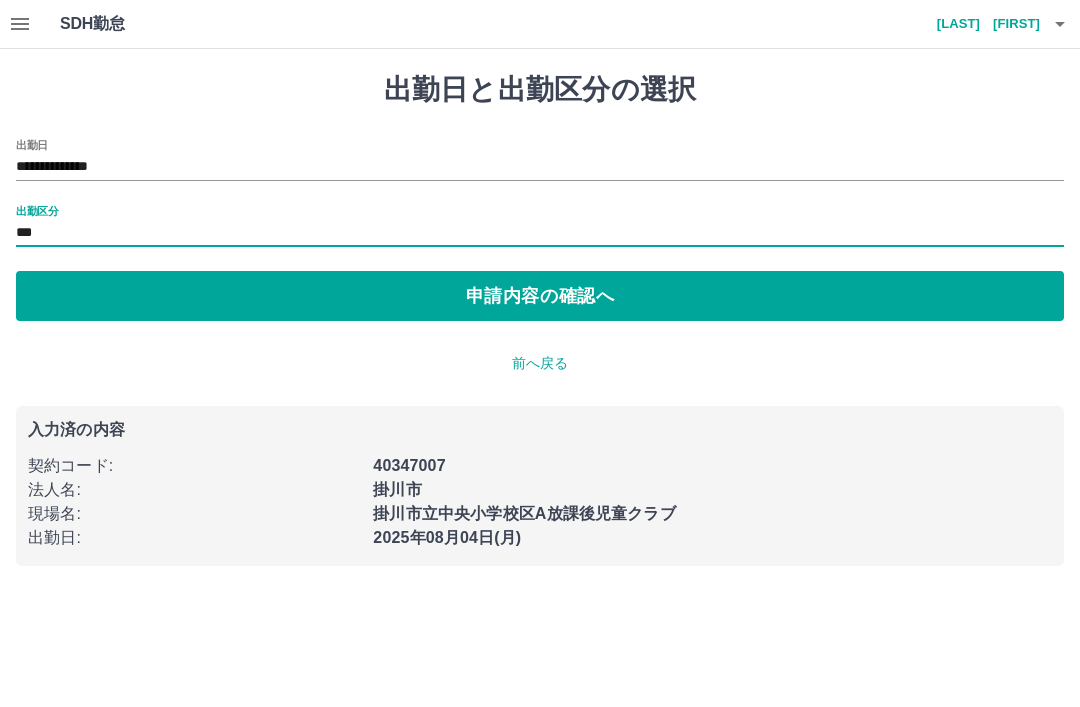 click on "申請内容の確認へ" at bounding box center [540, 296] 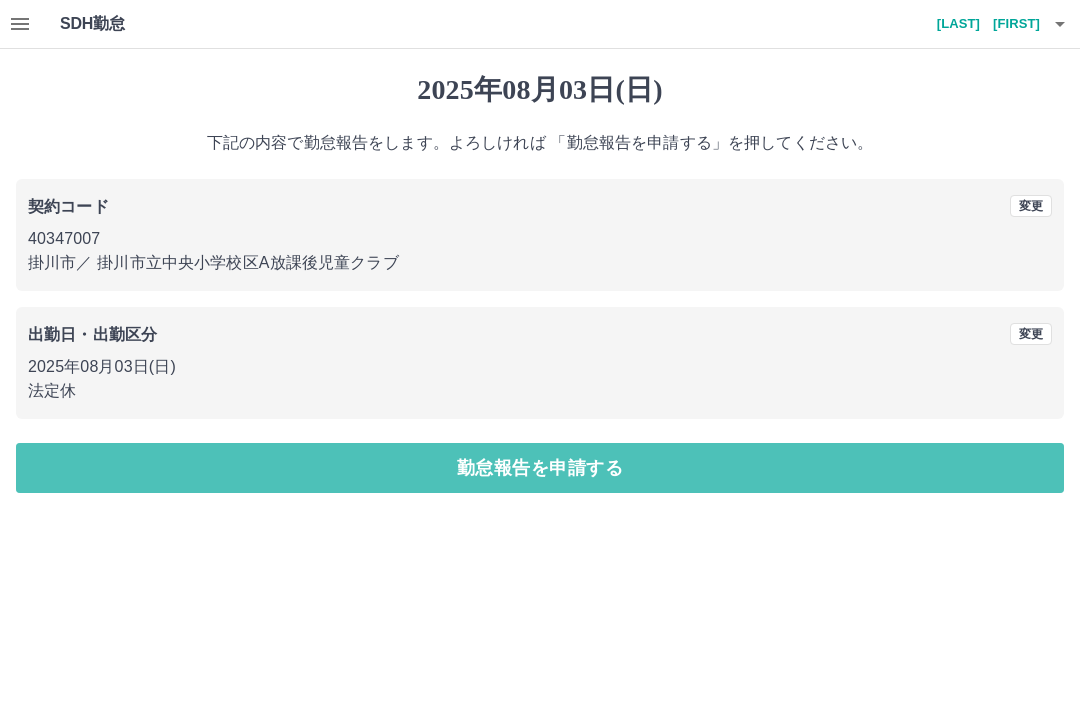 click on "勤怠報告を申請する" at bounding box center (540, 468) 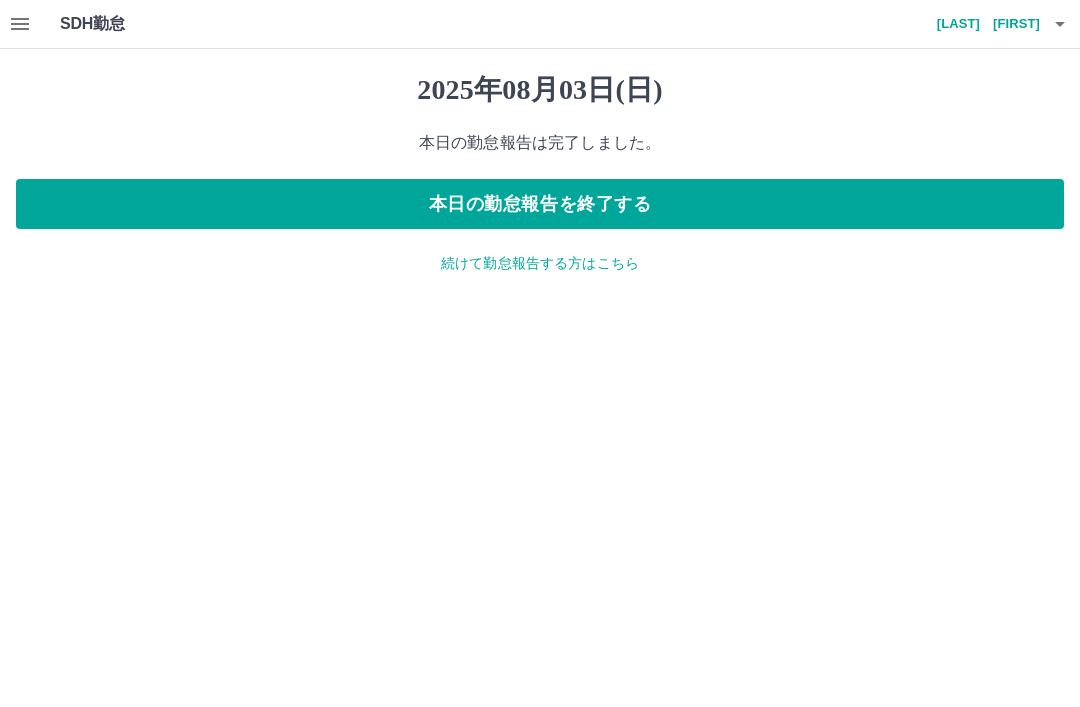 click on "村松　理恵" at bounding box center (980, 24) 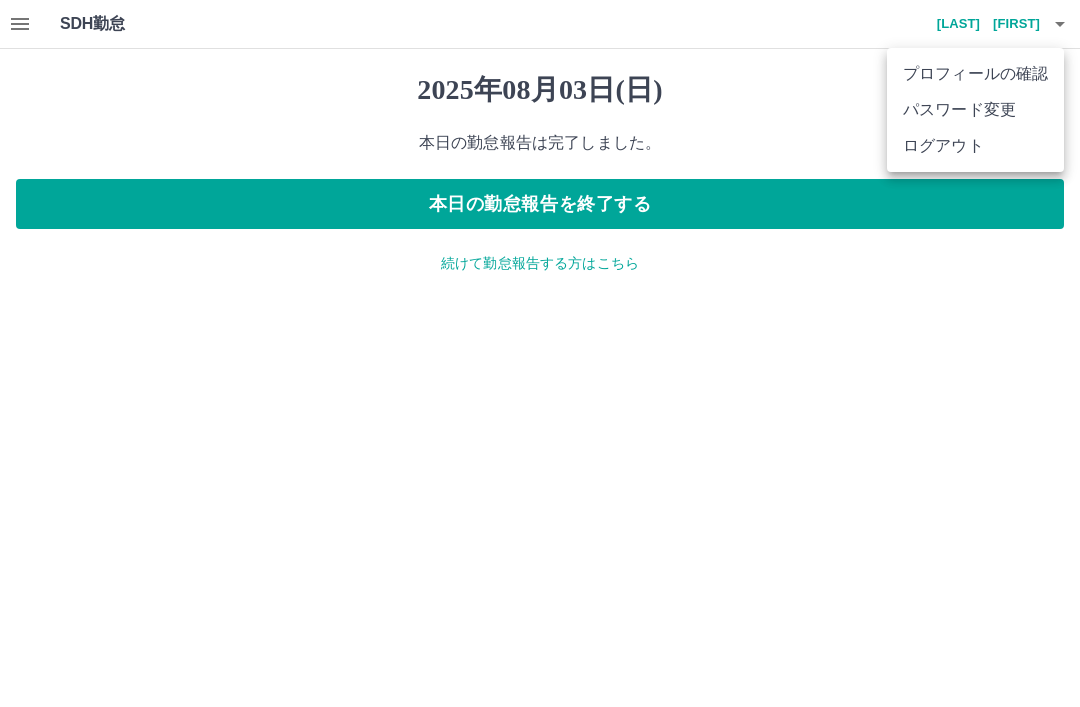 click on "ログアウト" at bounding box center [975, 146] 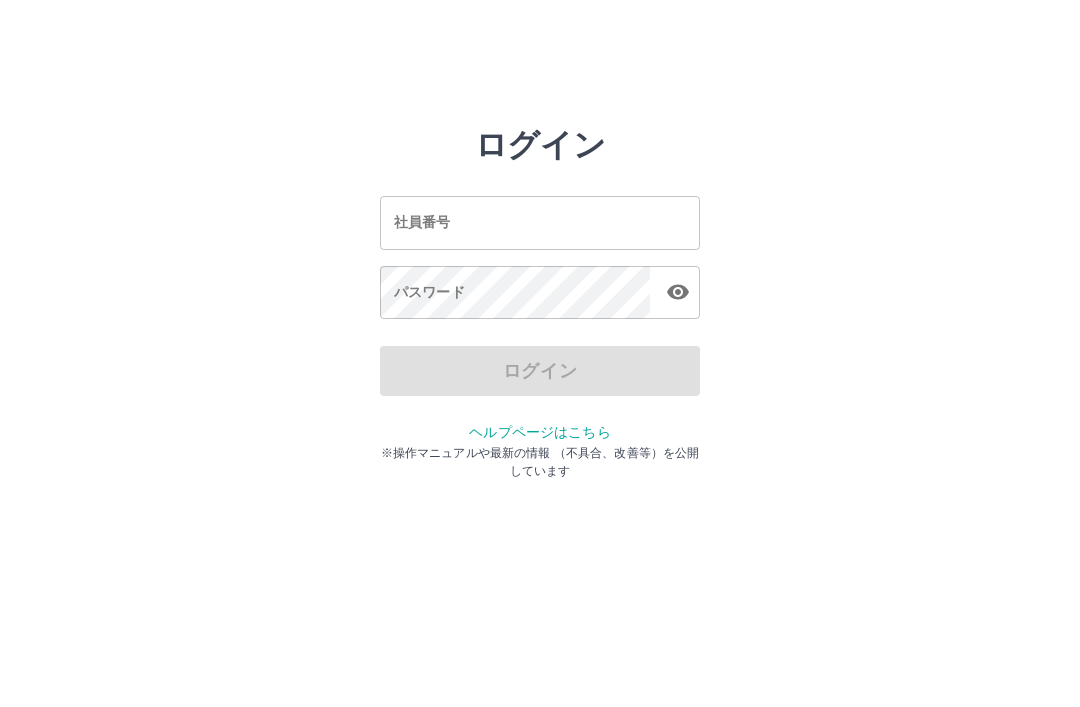 scroll, scrollTop: 0, scrollLeft: 0, axis: both 